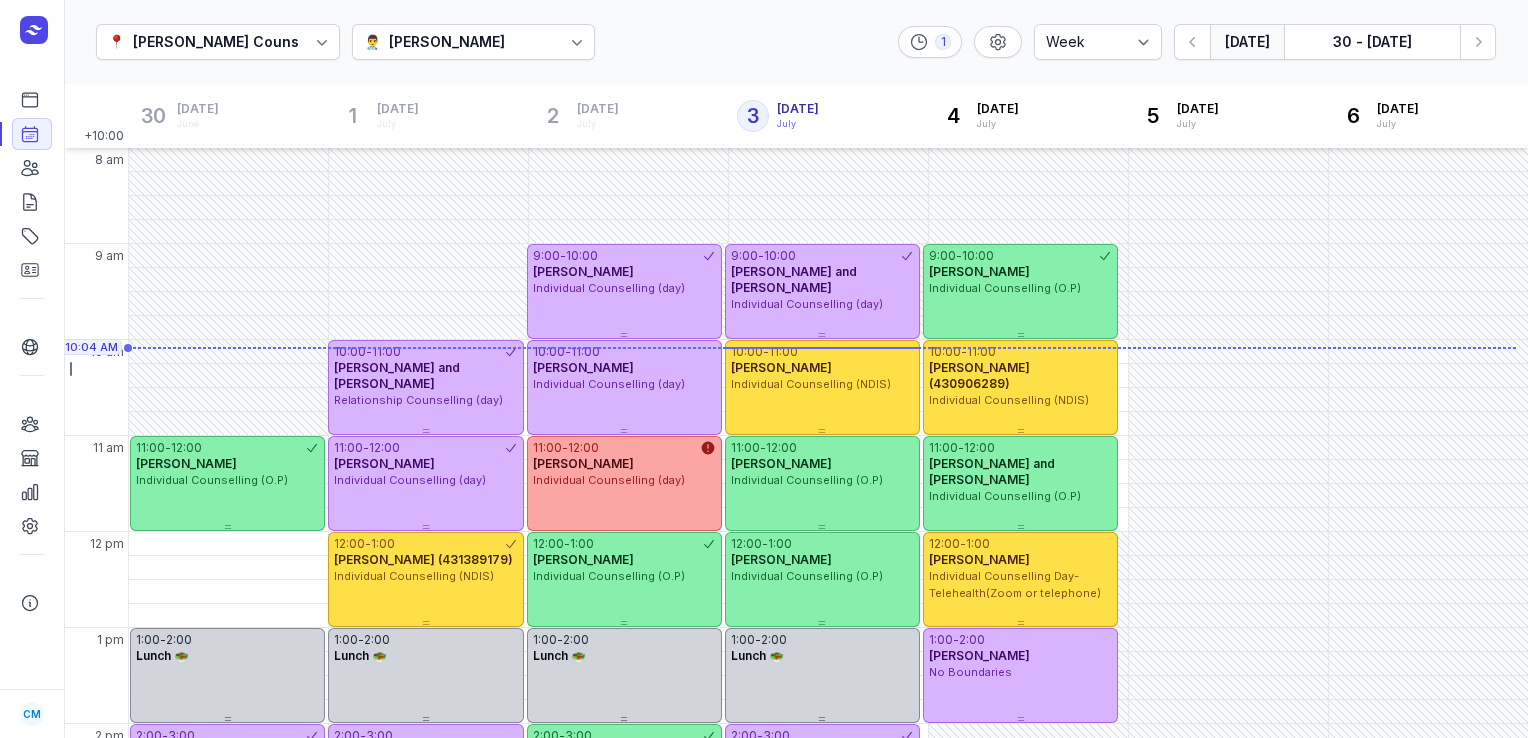 select on "week" 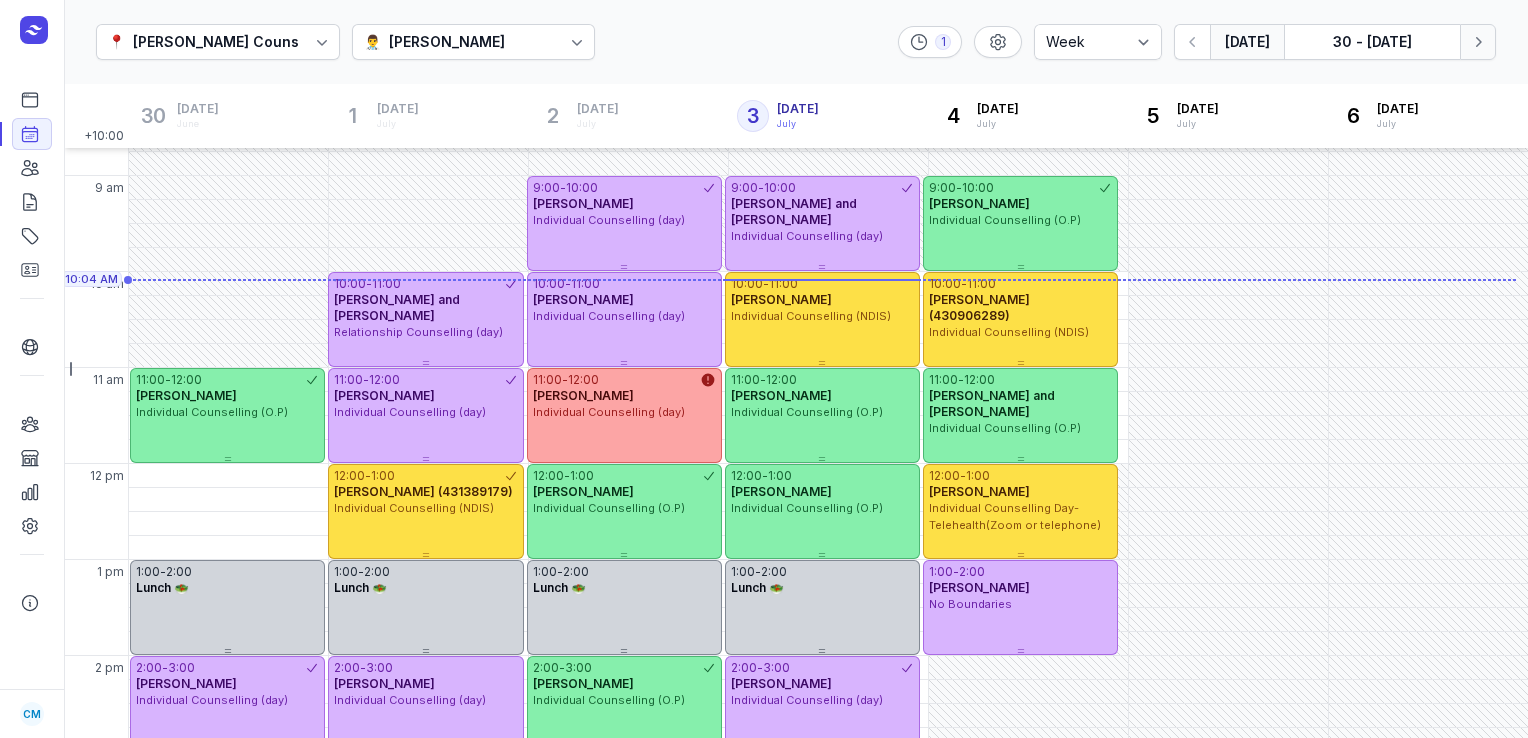 click 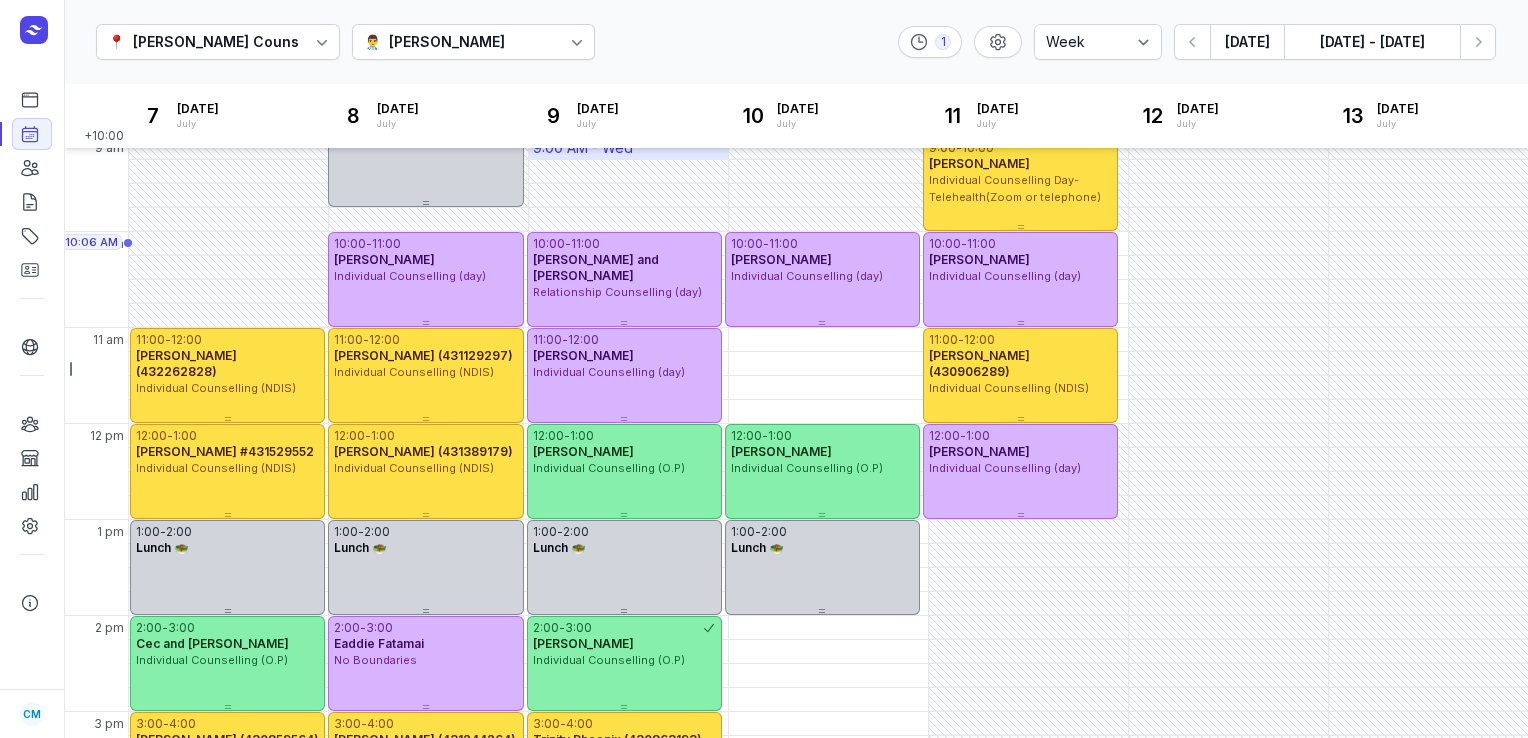 scroll, scrollTop: 108, scrollLeft: 0, axis: vertical 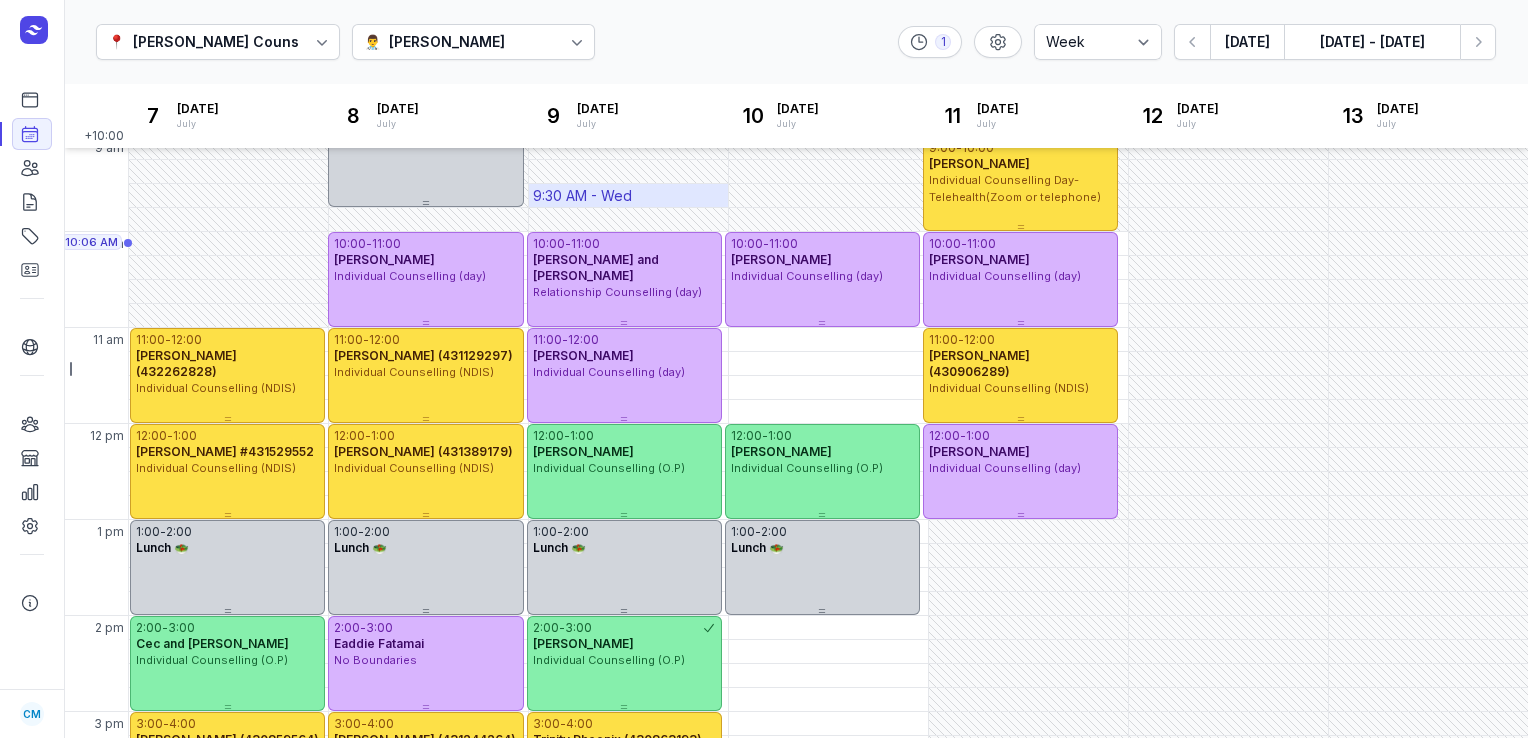 drag, startPoint x: 654, startPoint y: 186, endPoint x: 652, endPoint y: 204, distance: 18.110771 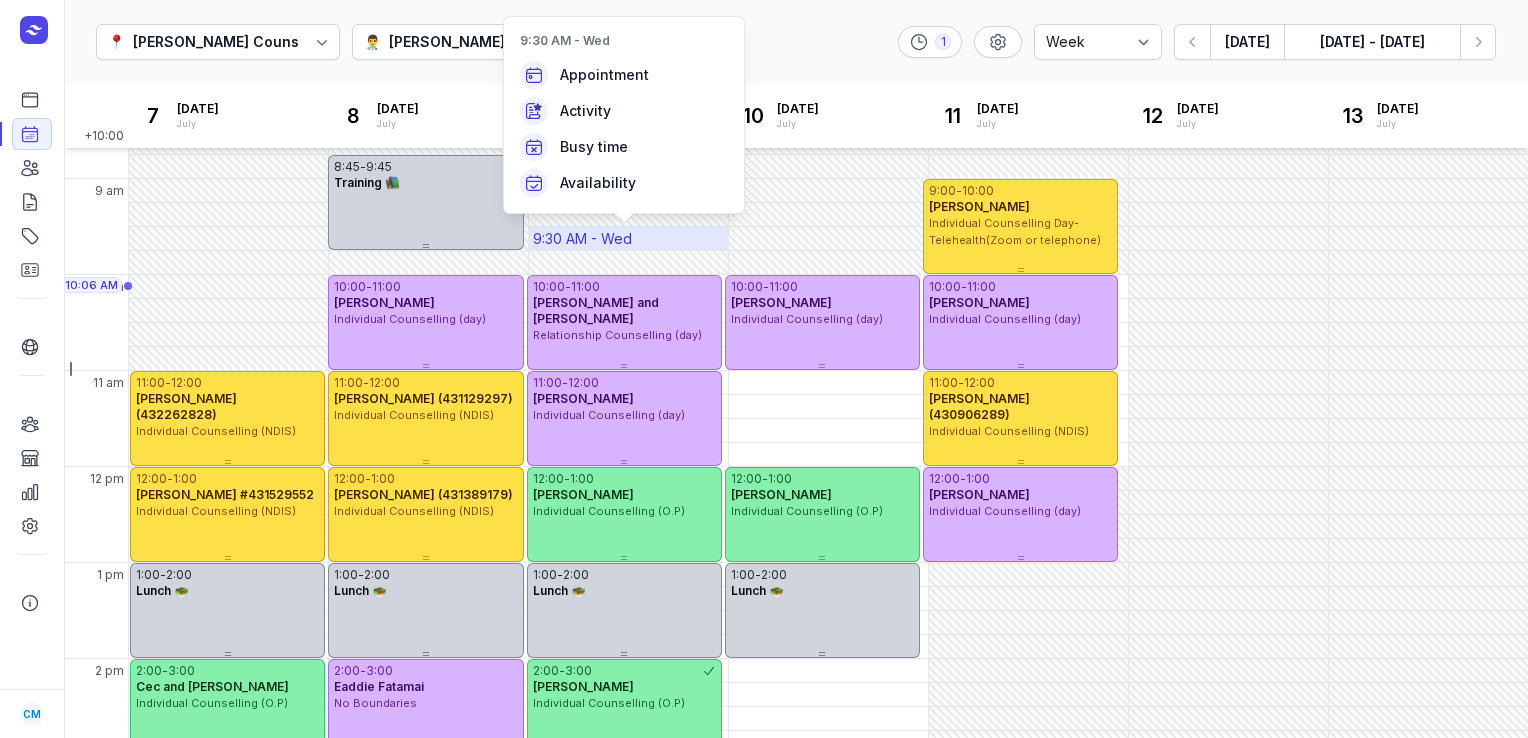 scroll, scrollTop: 13, scrollLeft: 0, axis: vertical 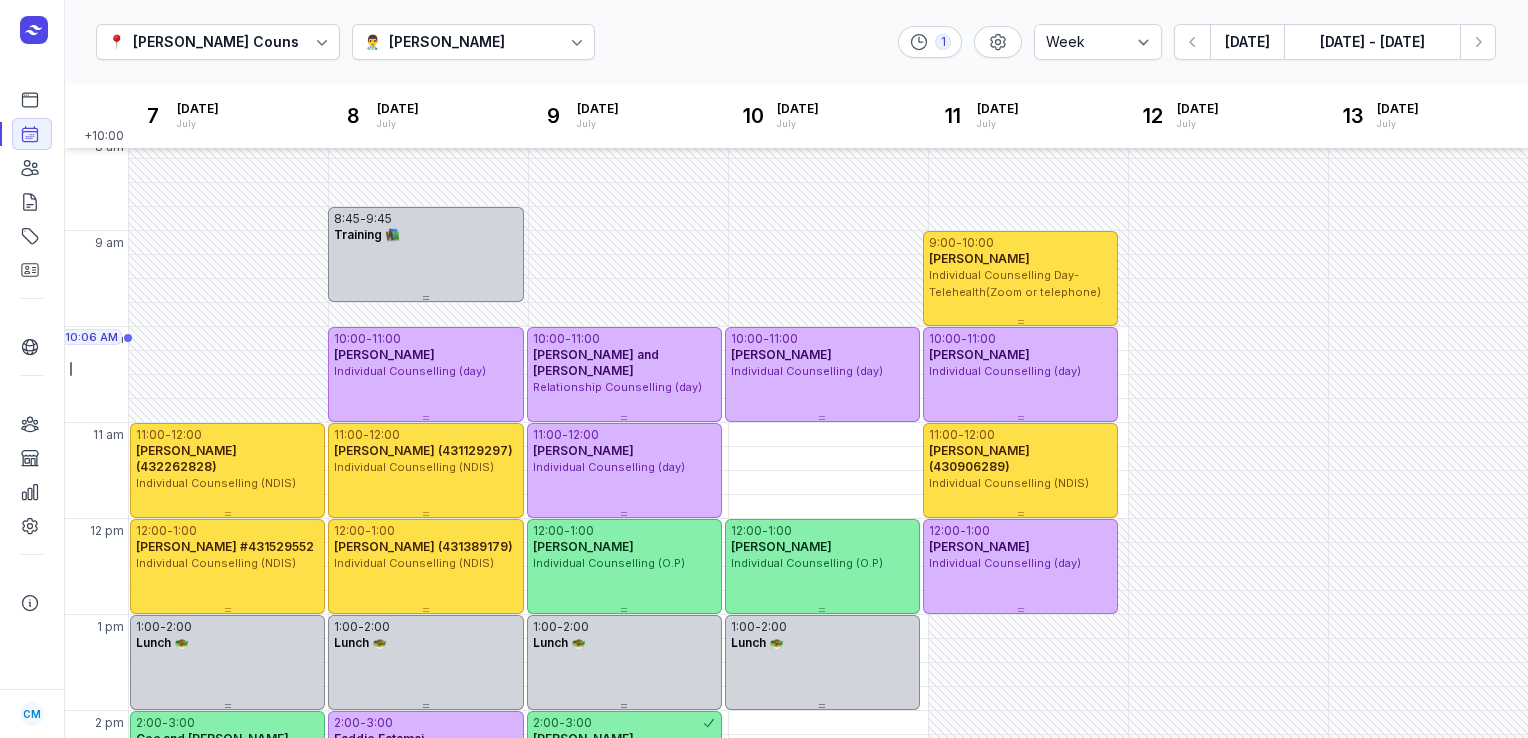 click on "📍 [PERSON_NAME] Counselling 👨‍⚕️ [PERSON_NAME] 1 Day 3 days Work week Week  [DATE]  [DATE] - [DATE] Next week" 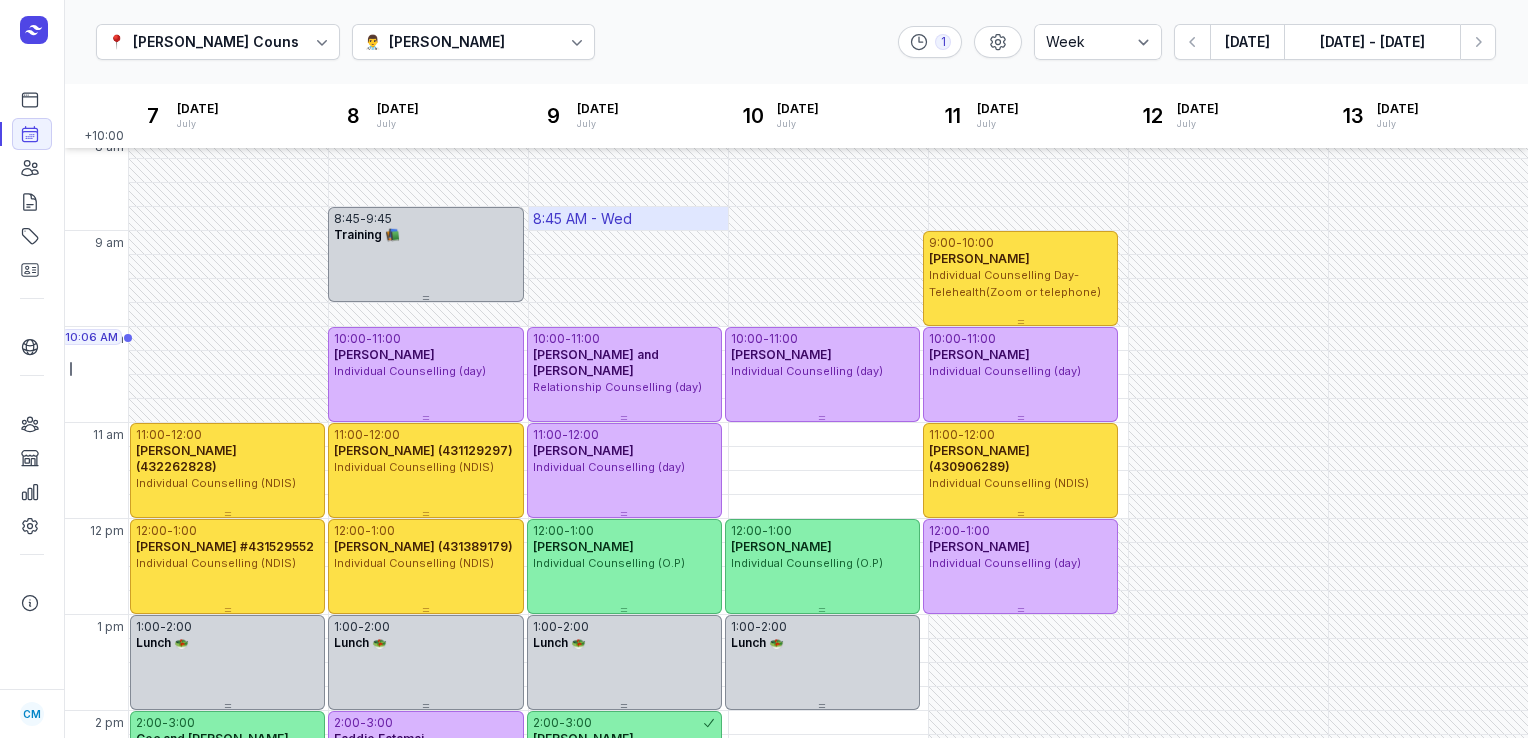 click on "8:45 AM - Wed" at bounding box center [582, 219] 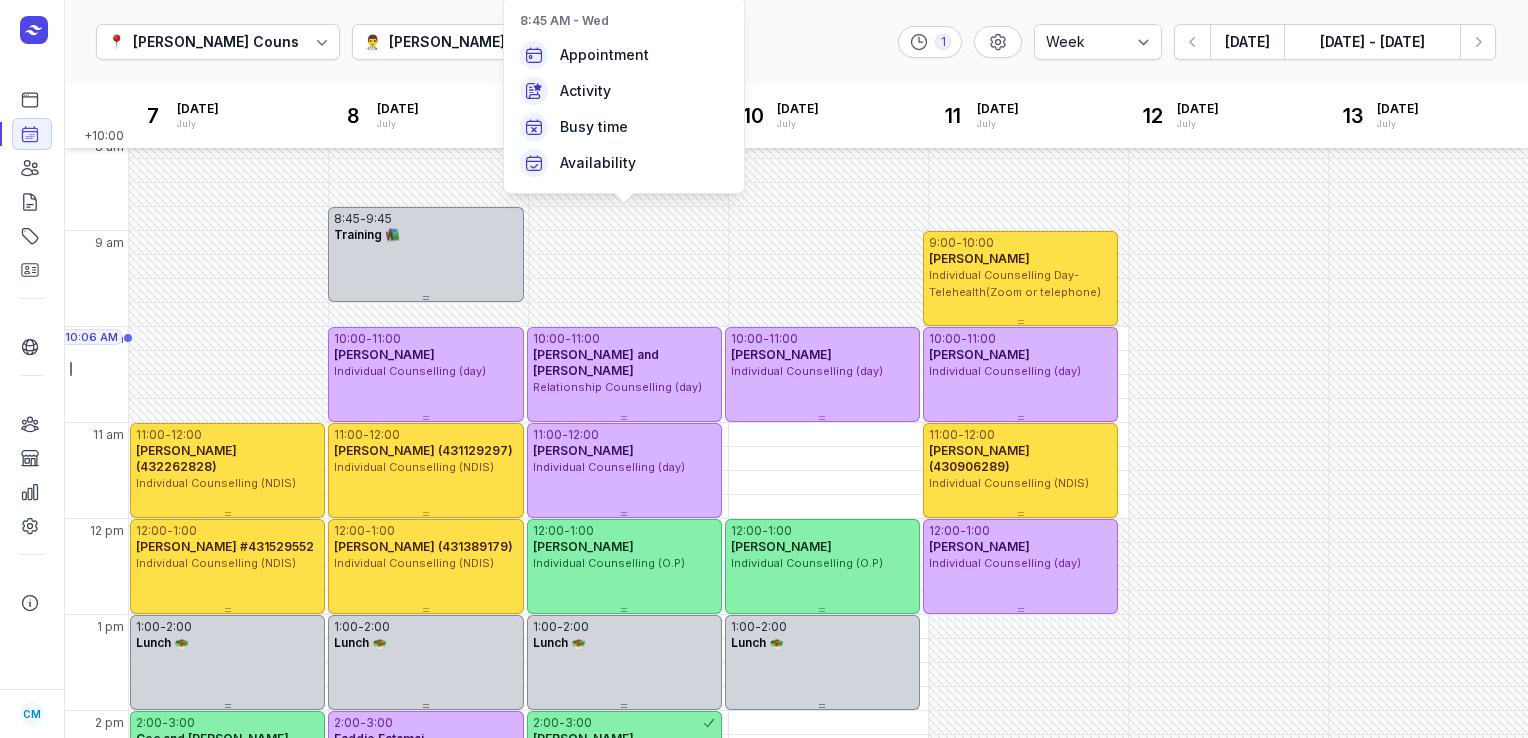 click on "10 [DATE] Thu July" 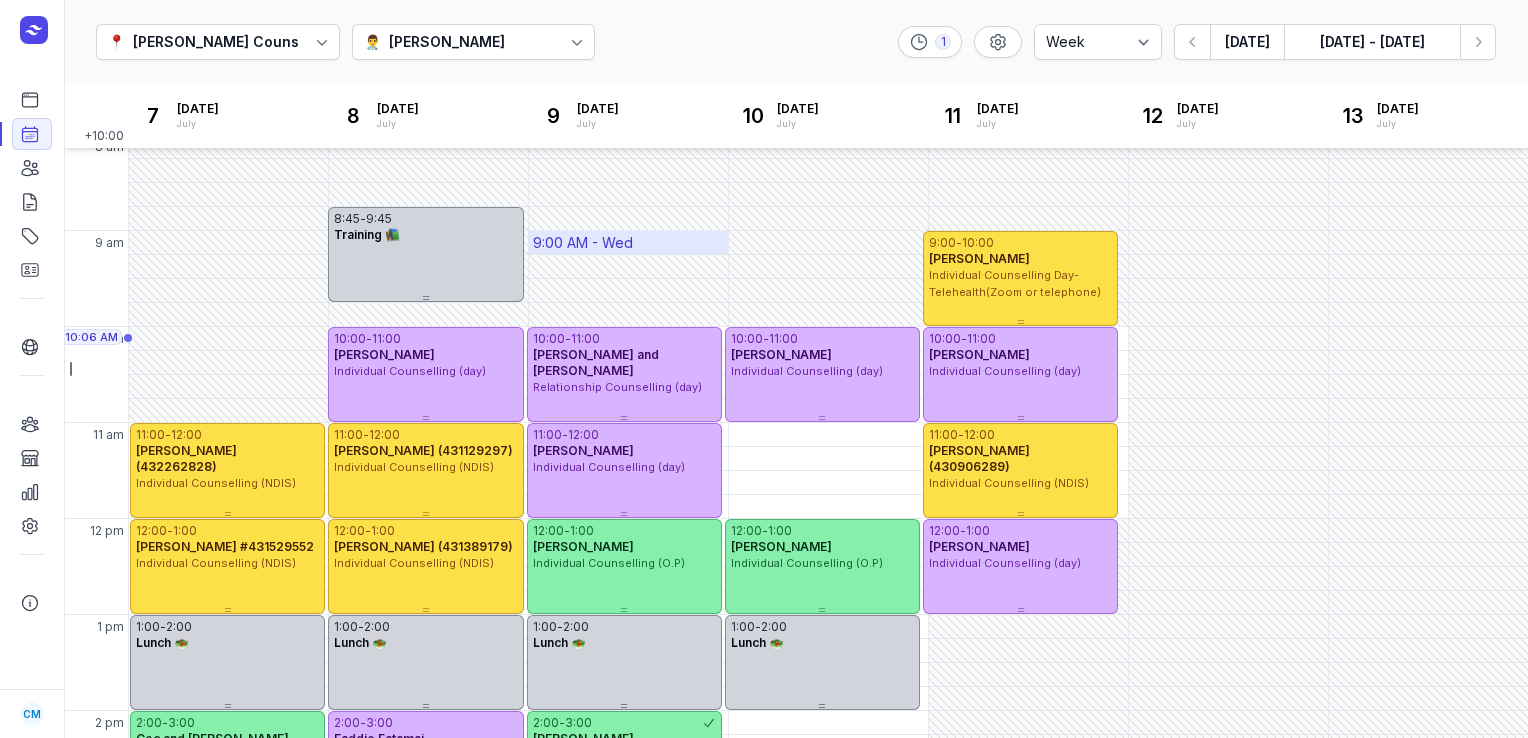 click on "9:00 AM - Wed" at bounding box center (583, 243) 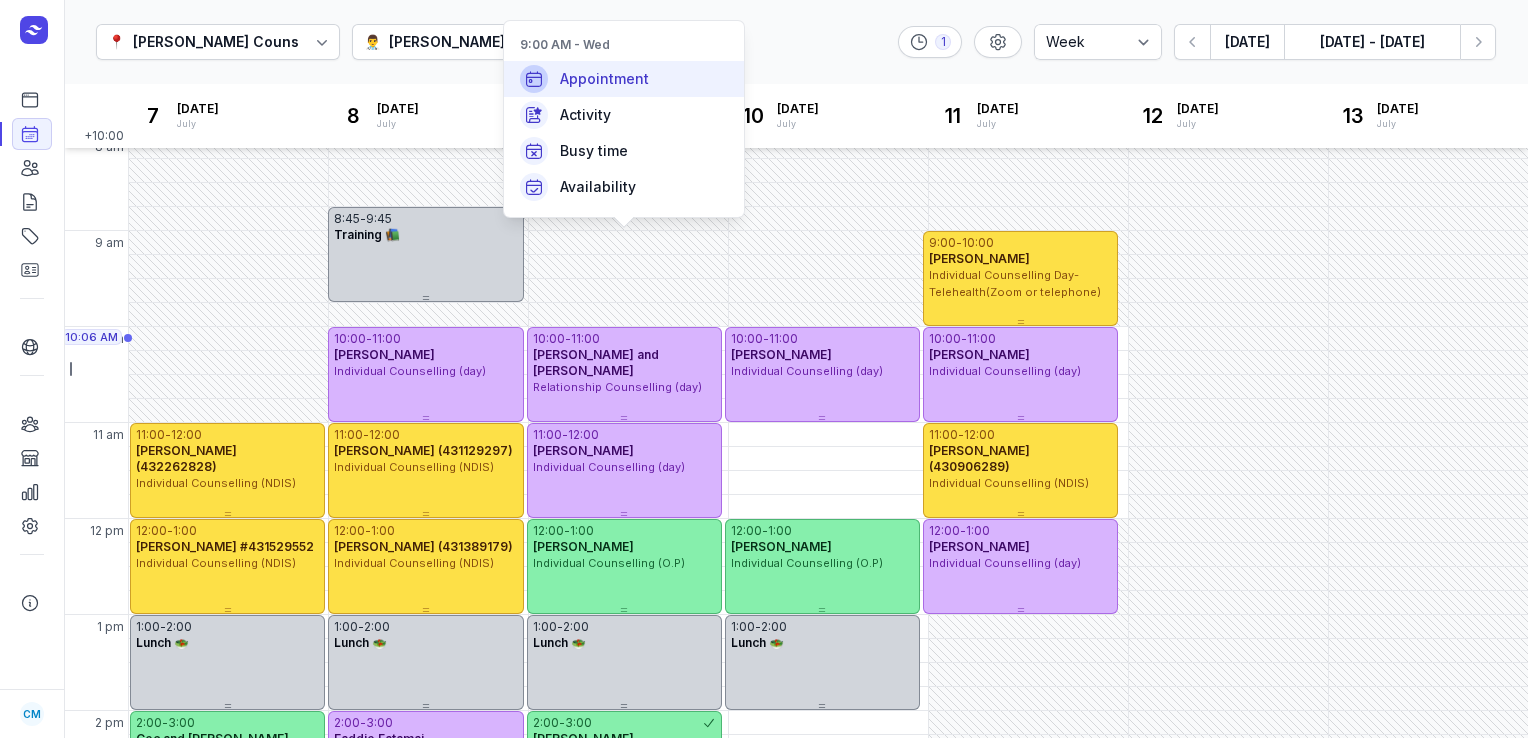 click on "Appointment" at bounding box center [604, 79] 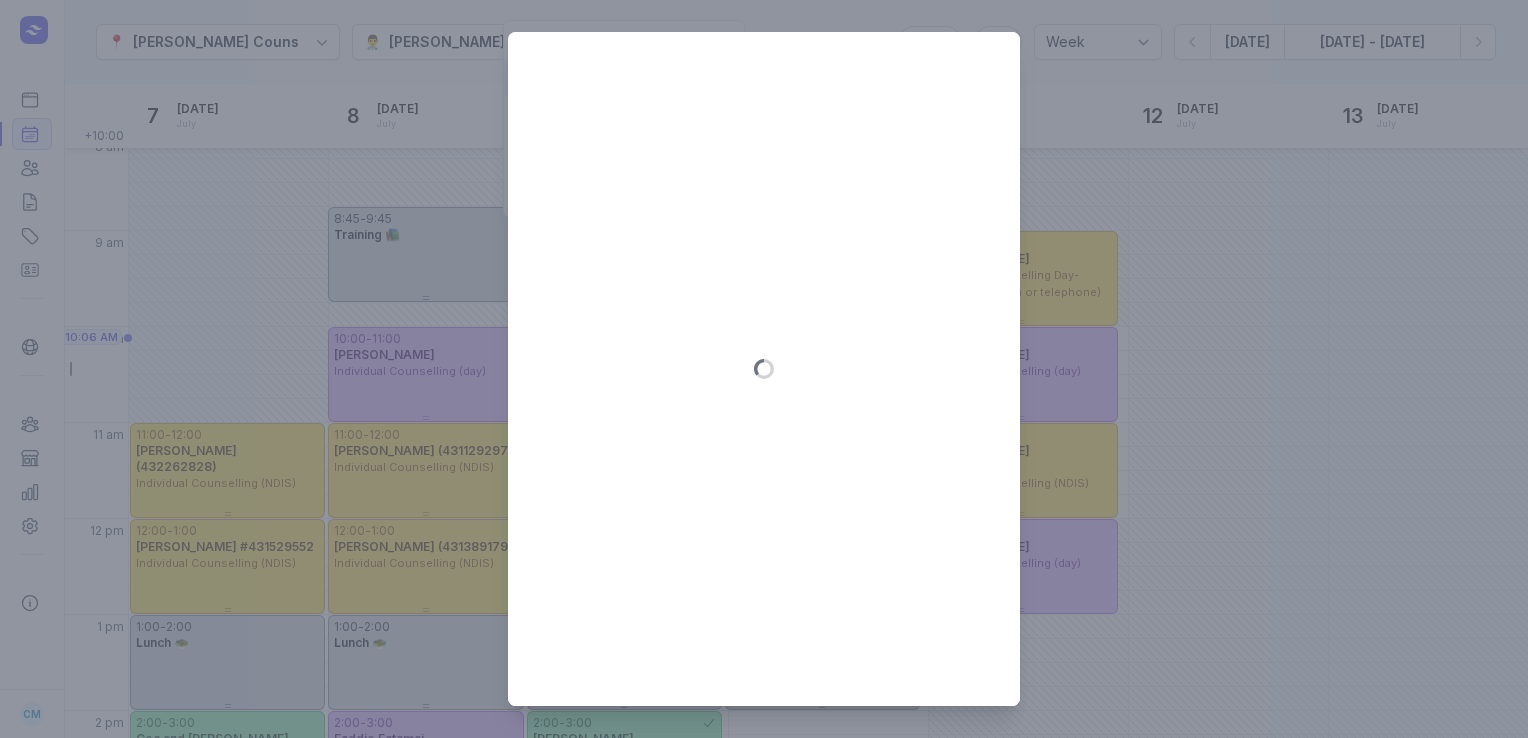 type on "[DATE]" 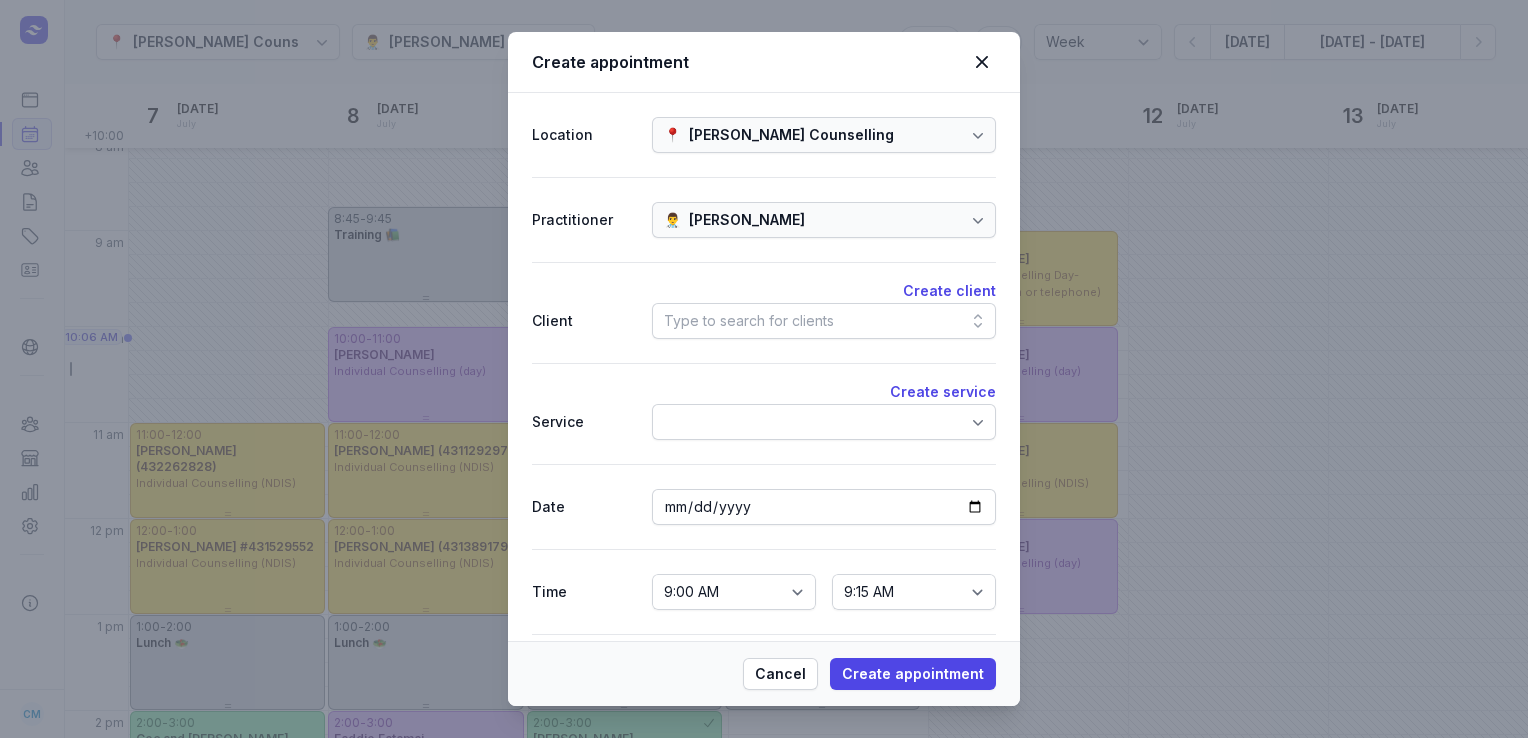 click on "Type to search for clients" at bounding box center [824, 321] 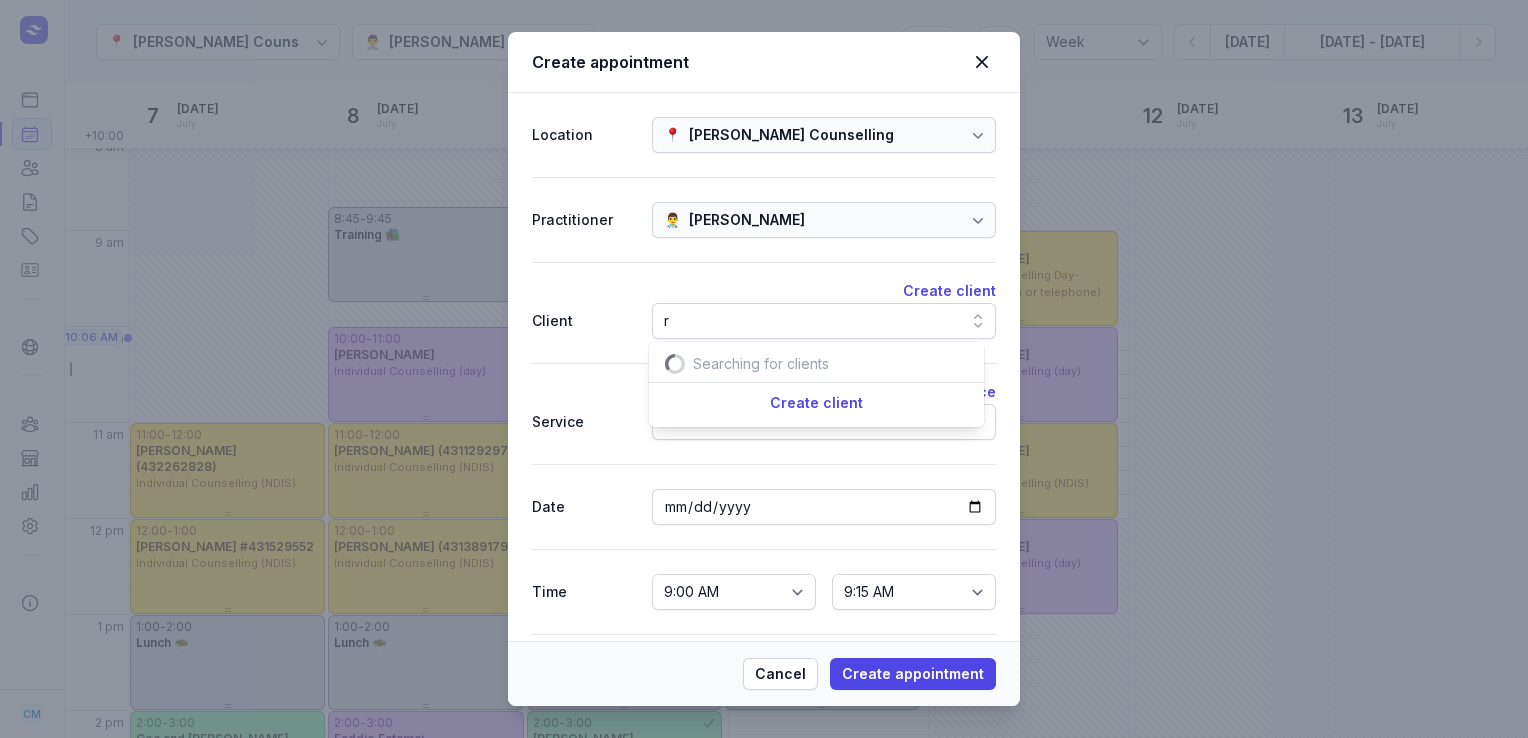 scroll, scrollTop: 0, scrollLeft: 11, axis: horizontal 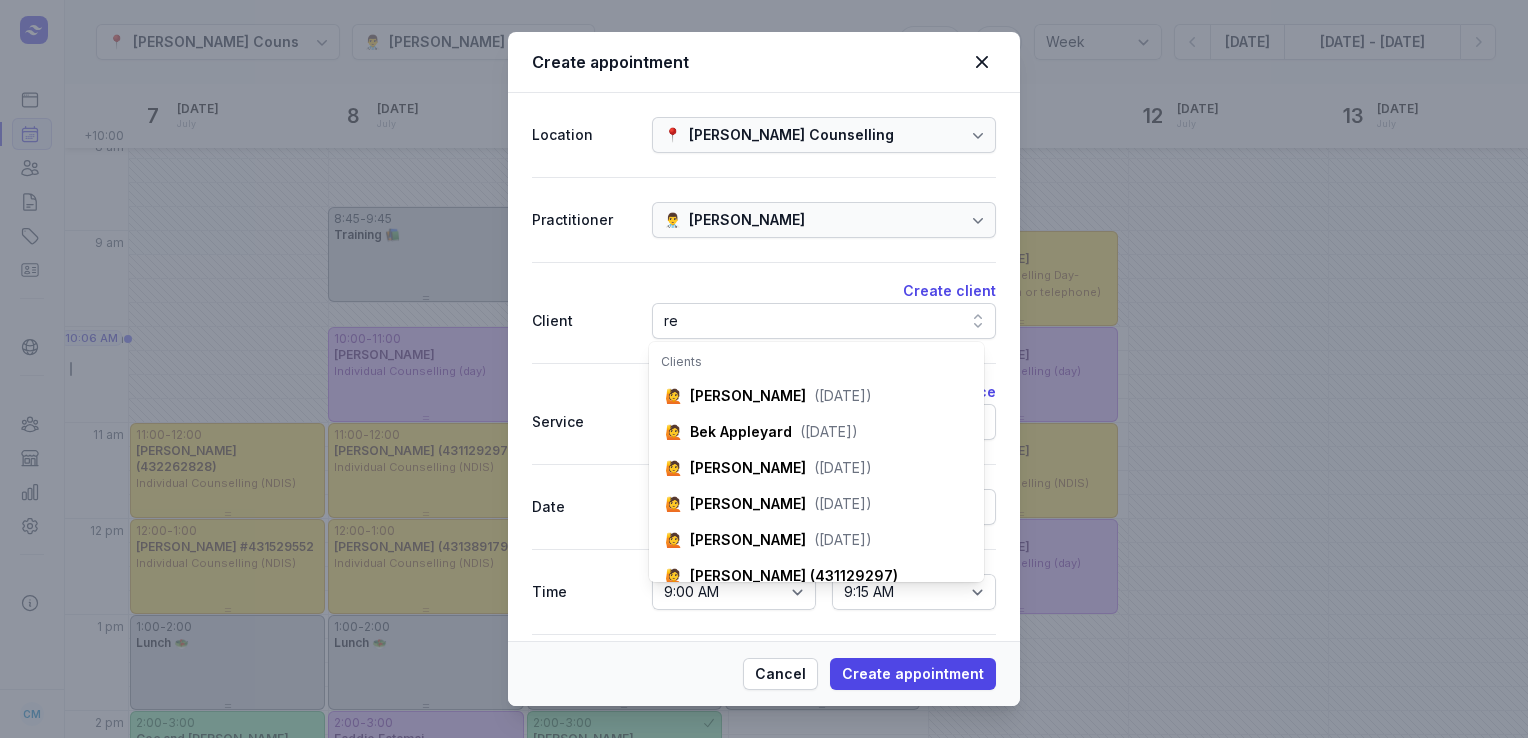 type on "r" 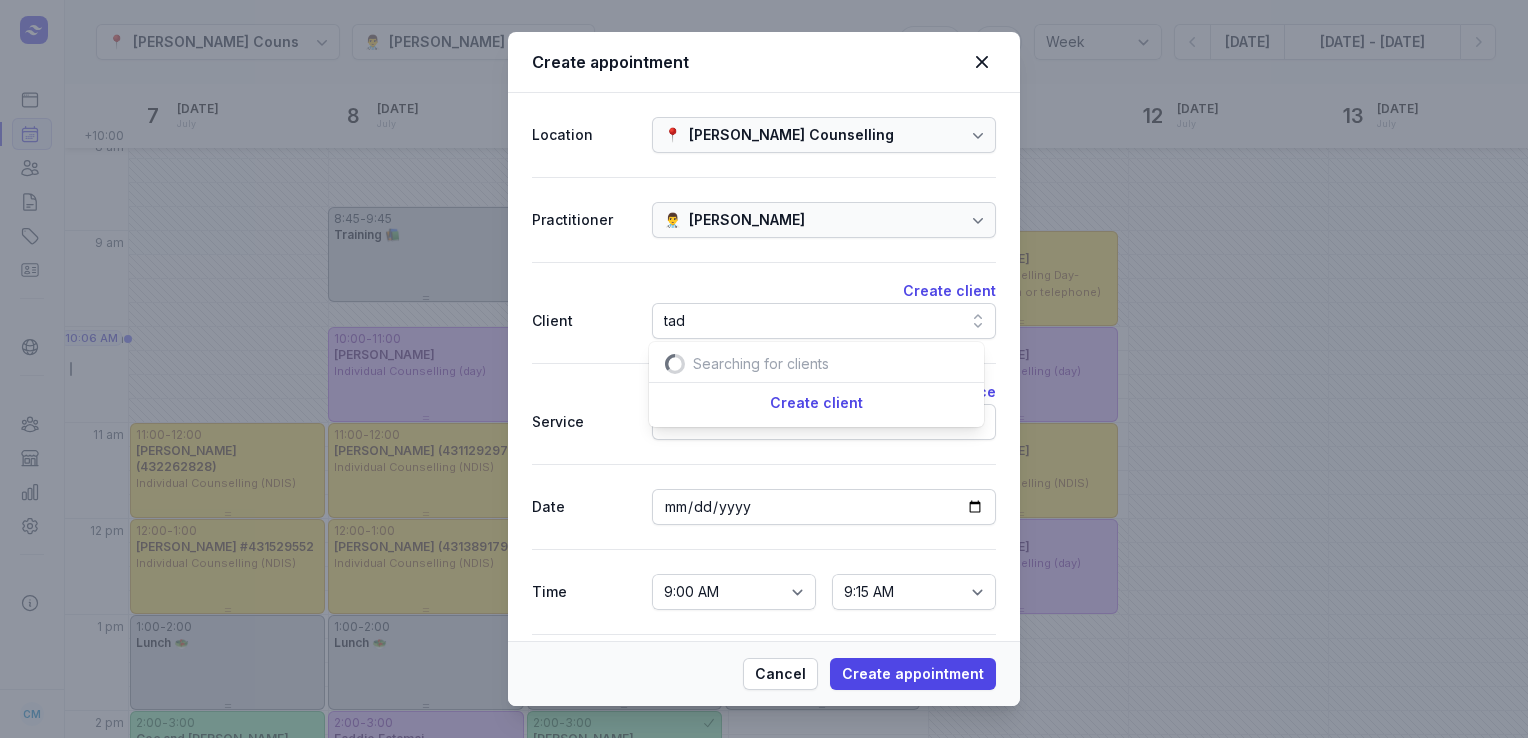 scroll, scrollTop: 0, scrollLeft: 27, axis: horizontal 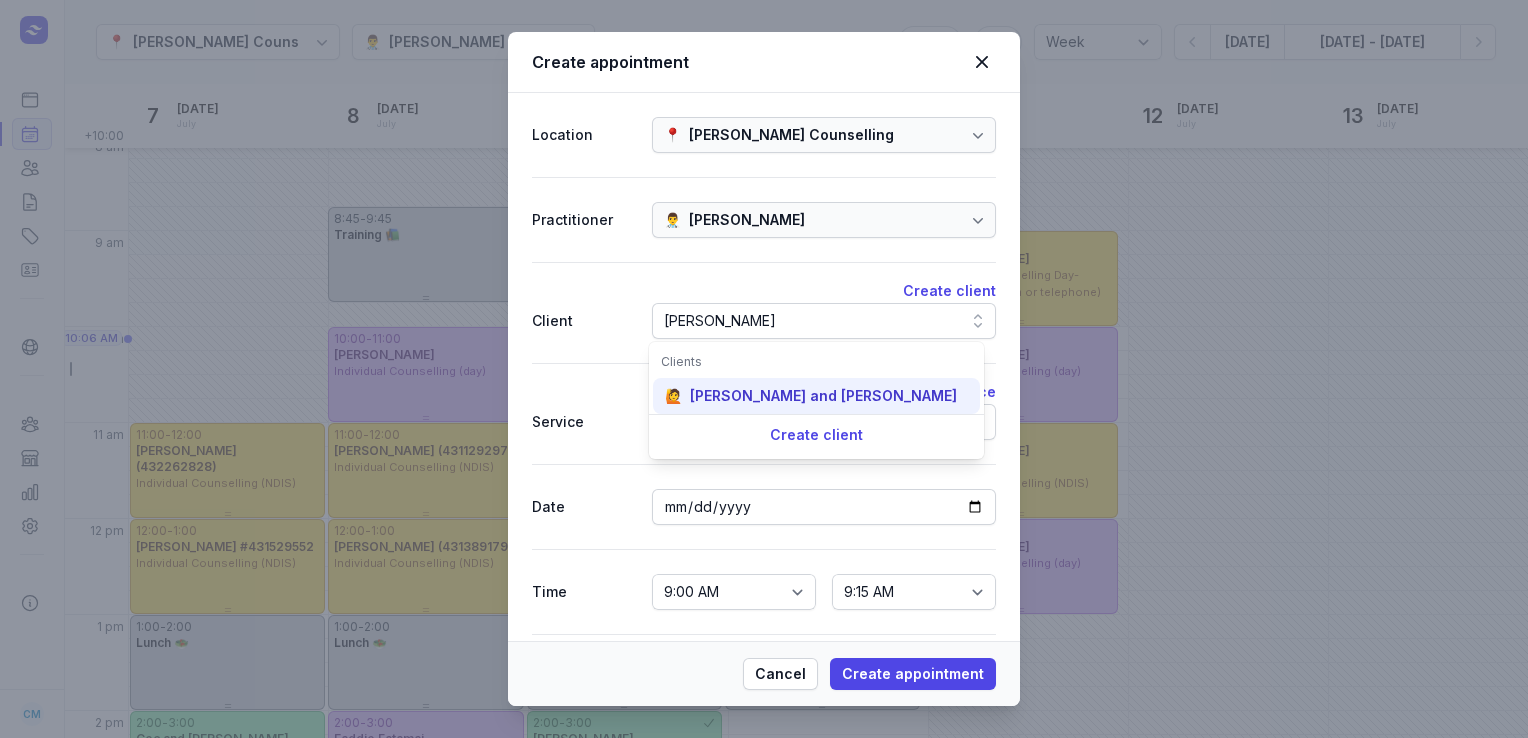 type on "[PERSON_NAME]" 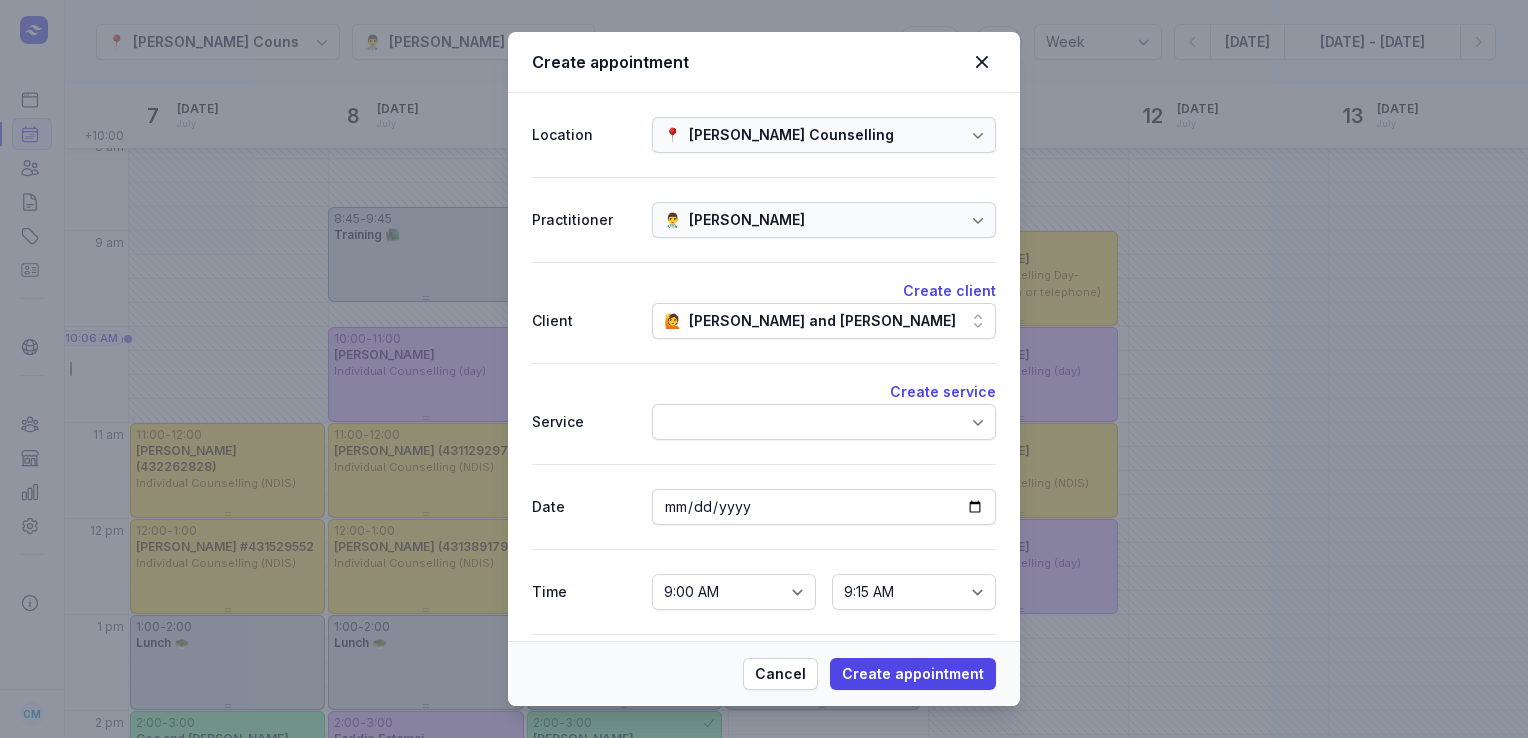 click at bounding box center [824, 422] 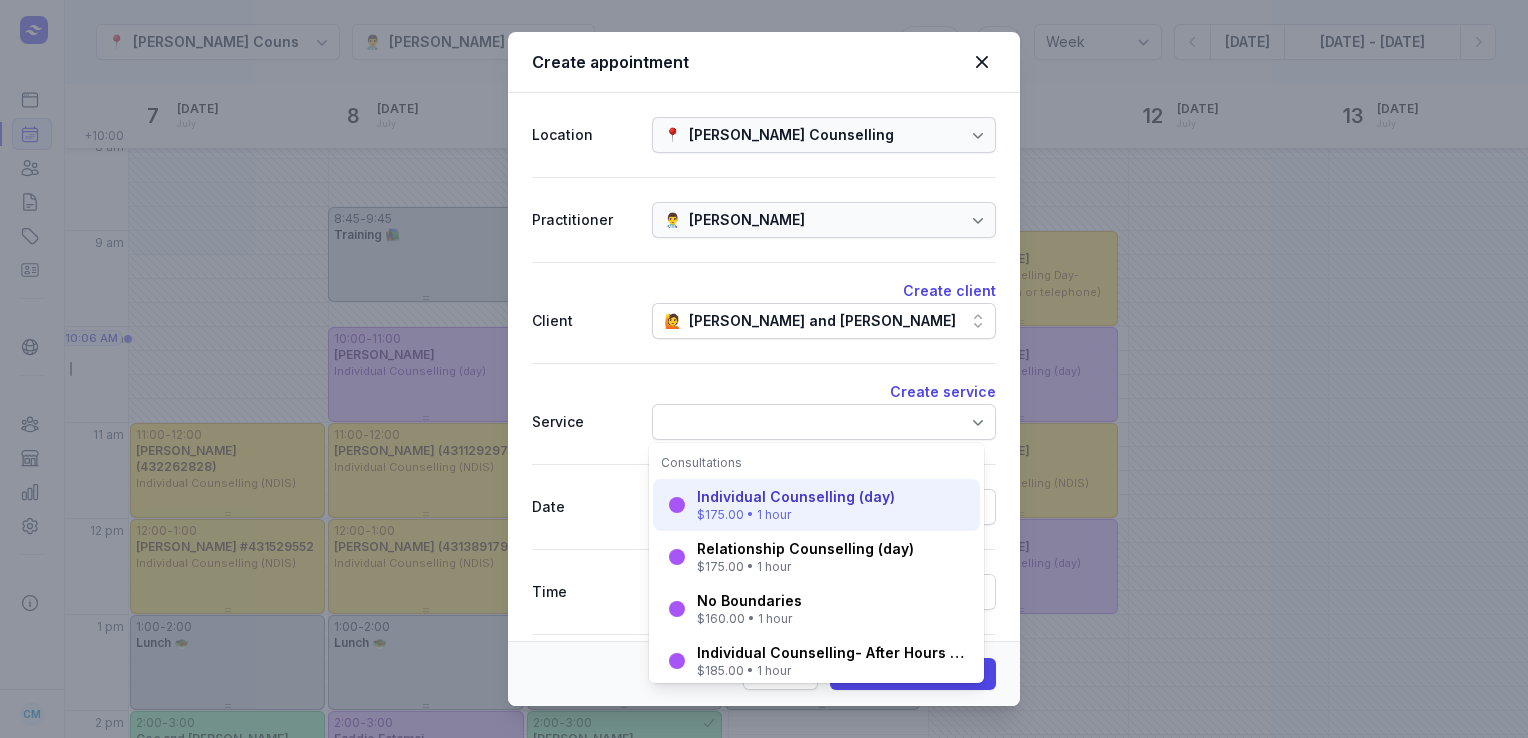 click on "Individual Counselling (day)" at bounding box center [796, 497] 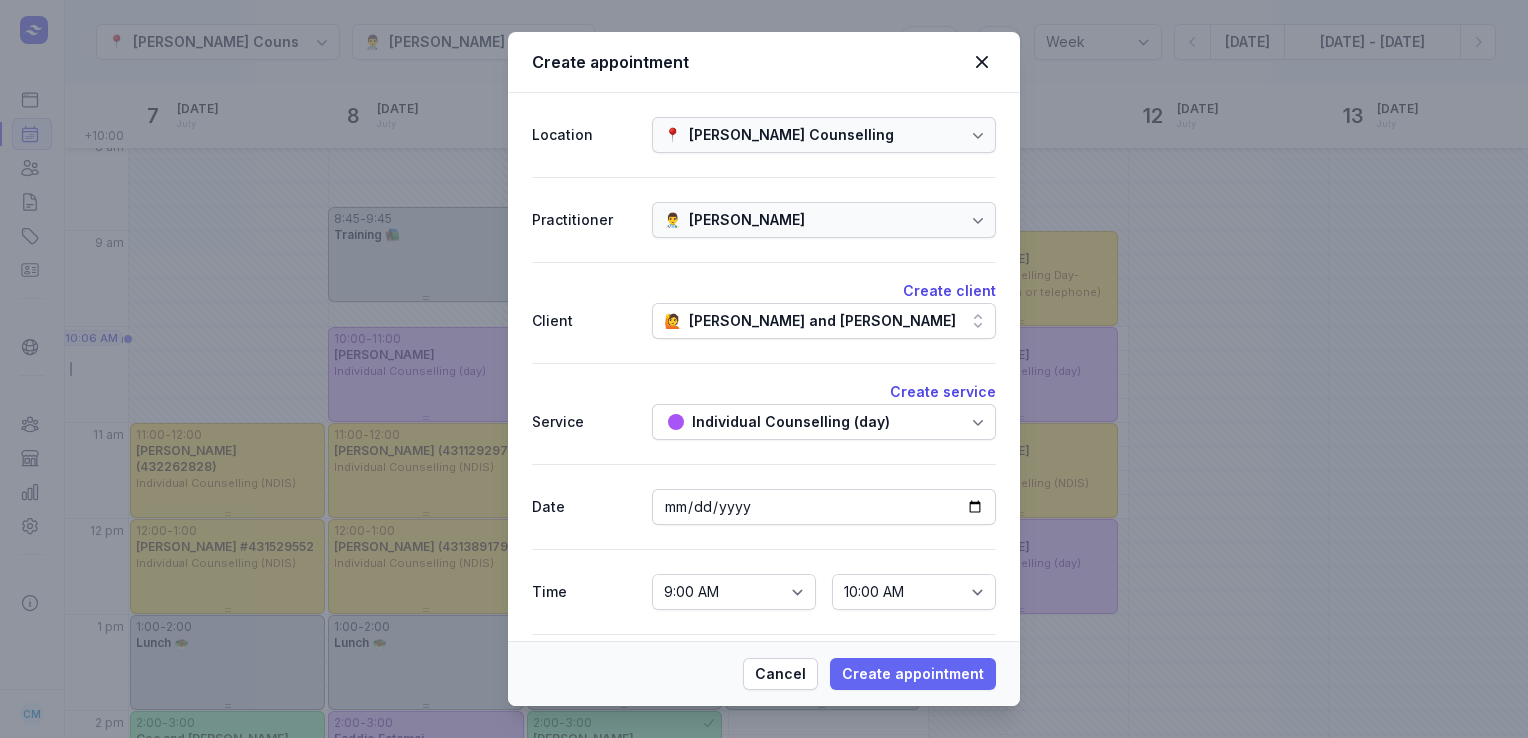 click on "Create appointment" at bounding box center (913, 674) 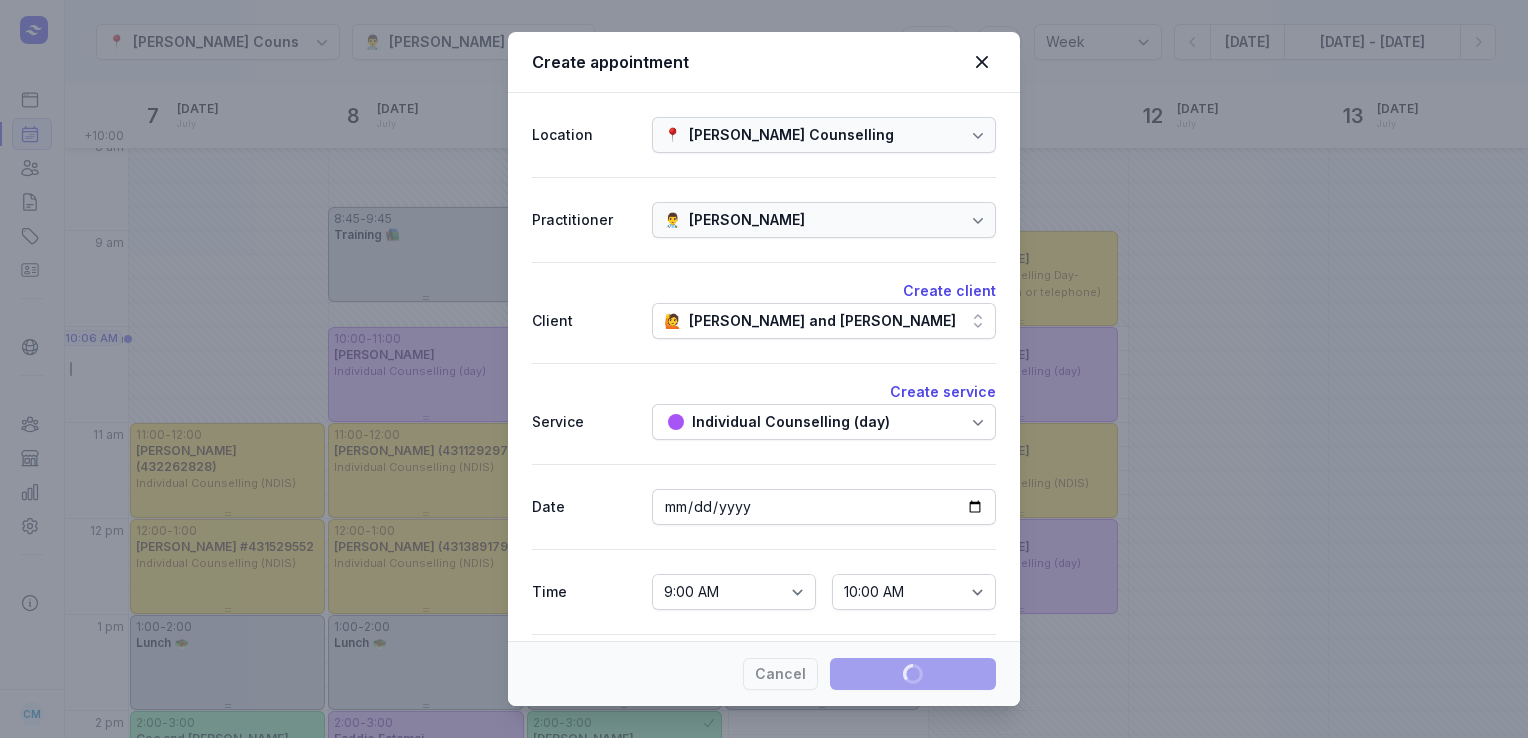 type 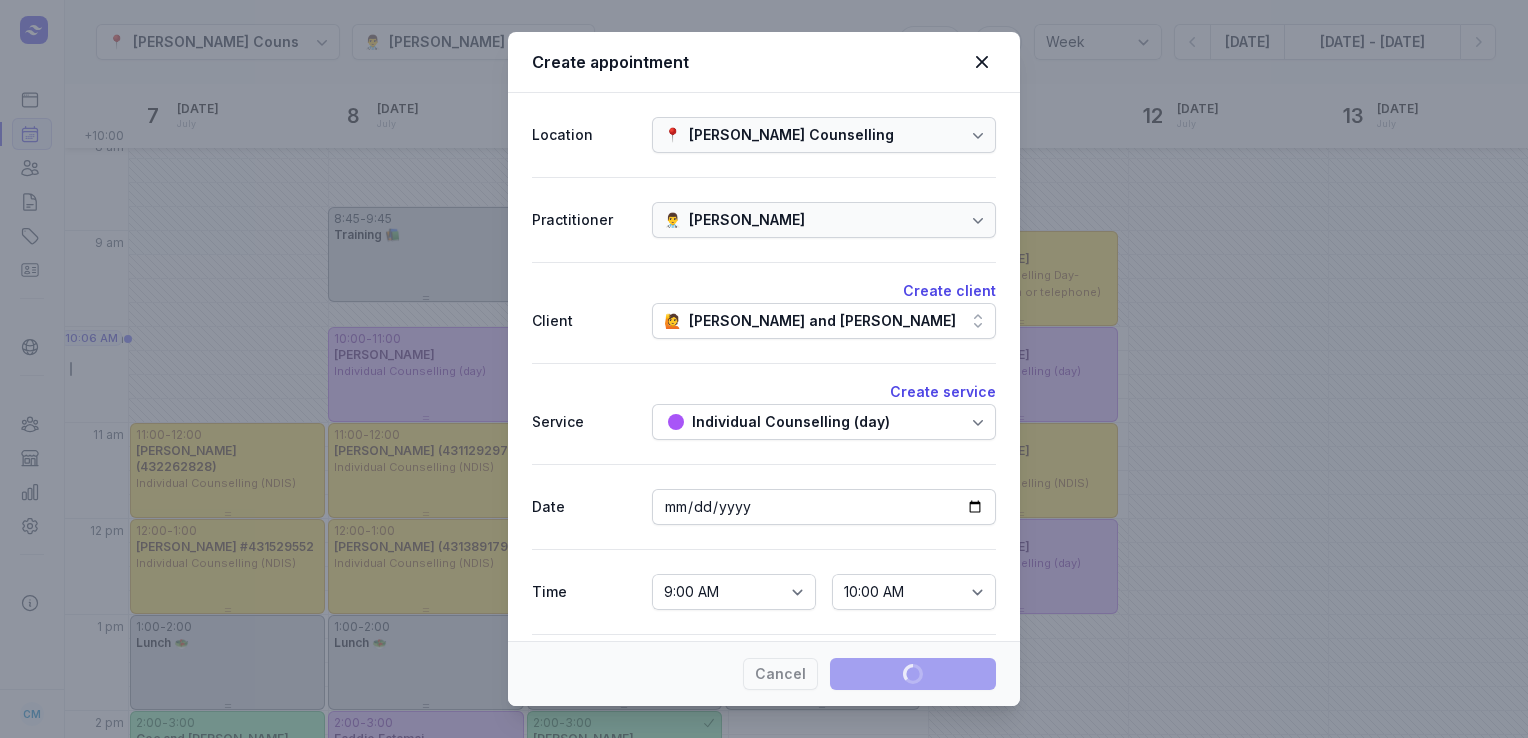 select 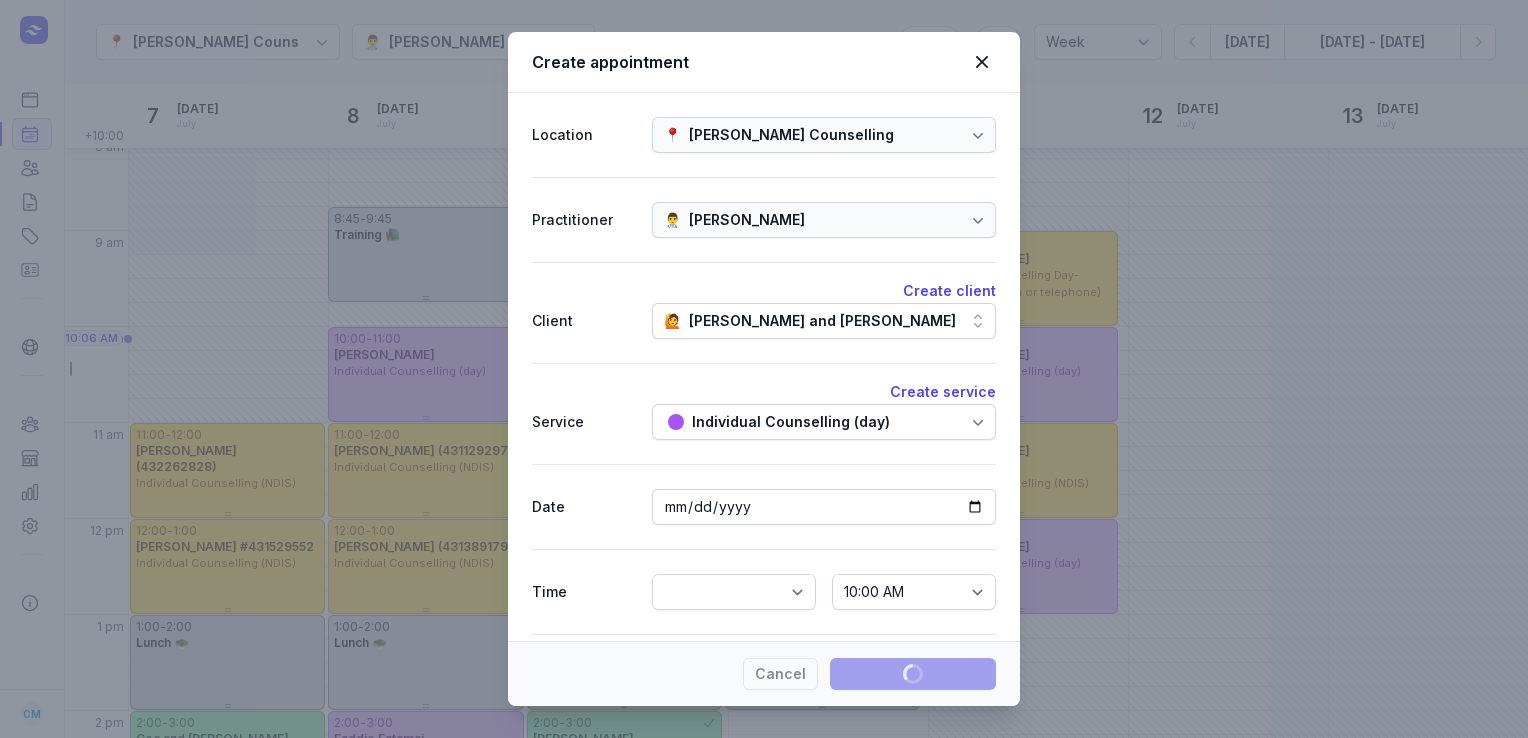 select 